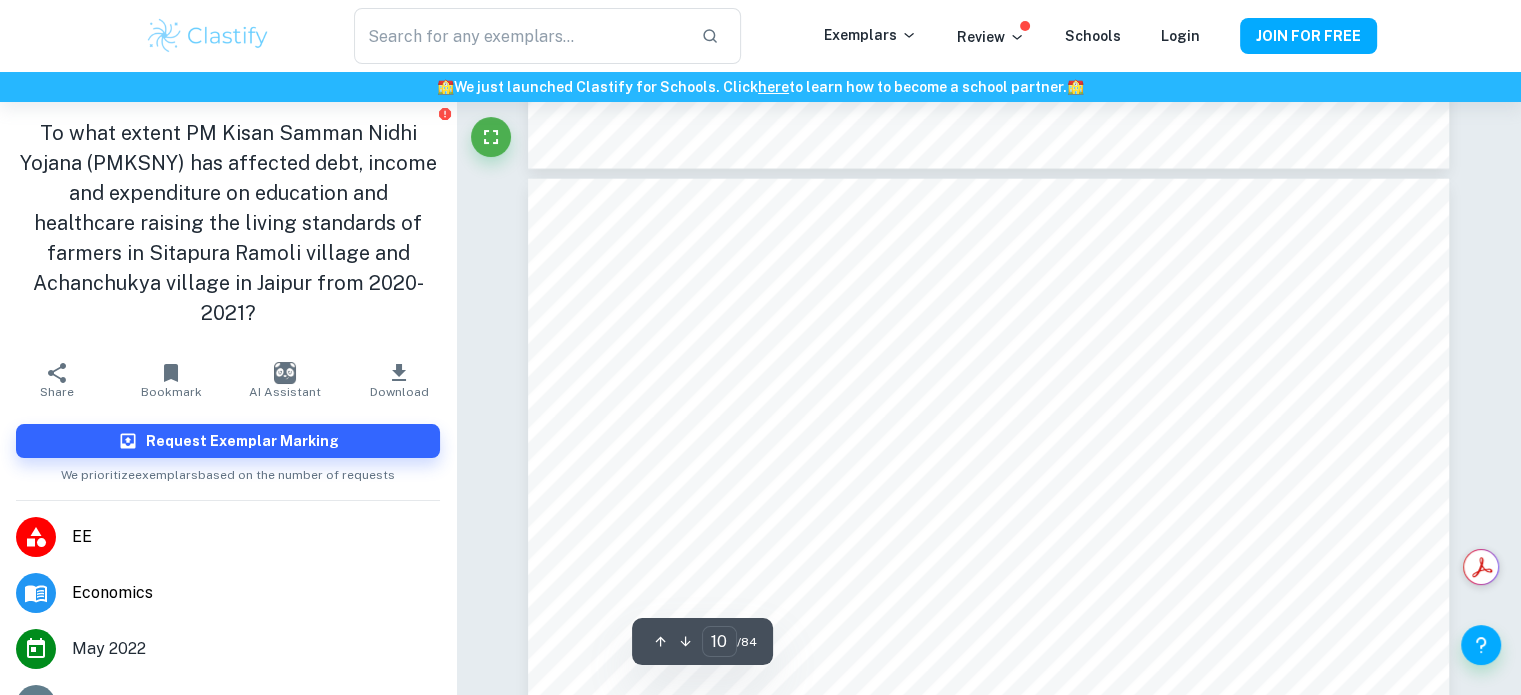 scroll, scrollTop: 12206, scrollLeft: 0, axis: vertical 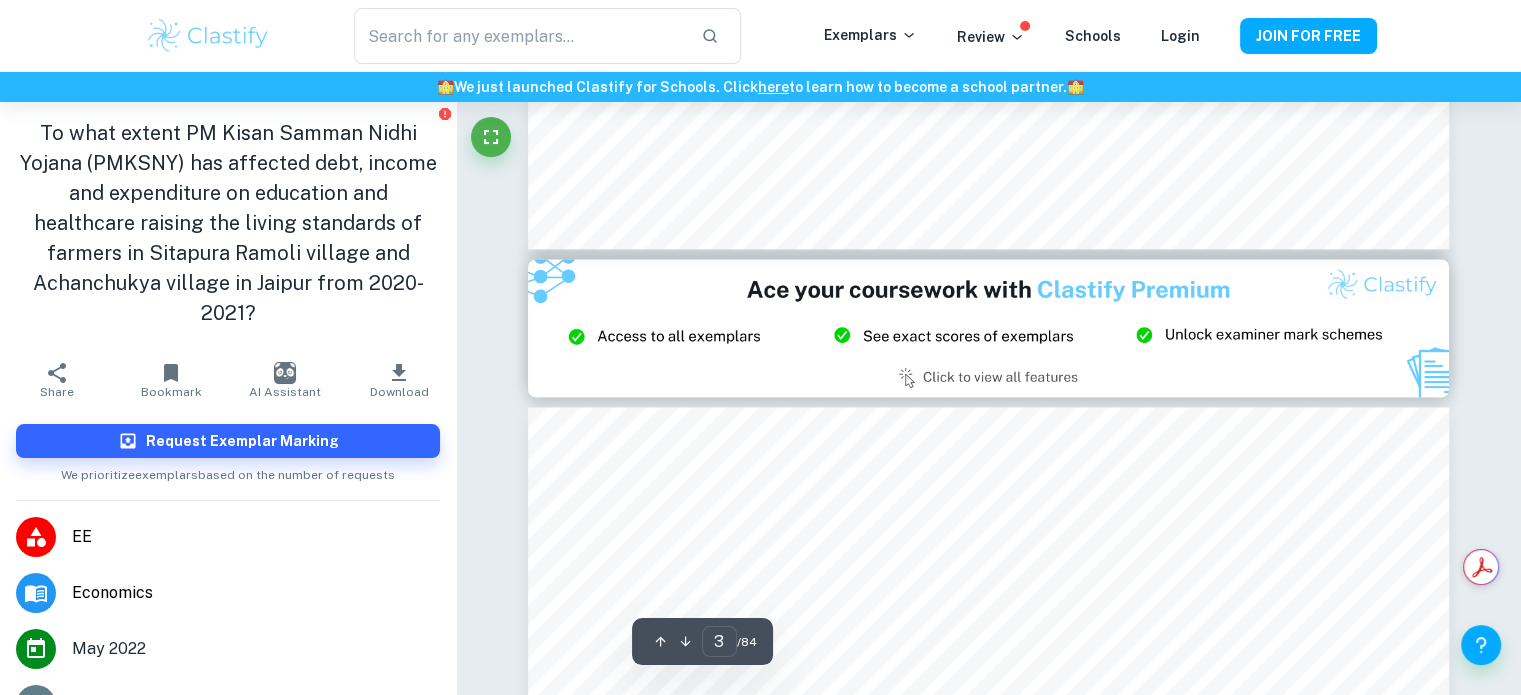 type on "2" 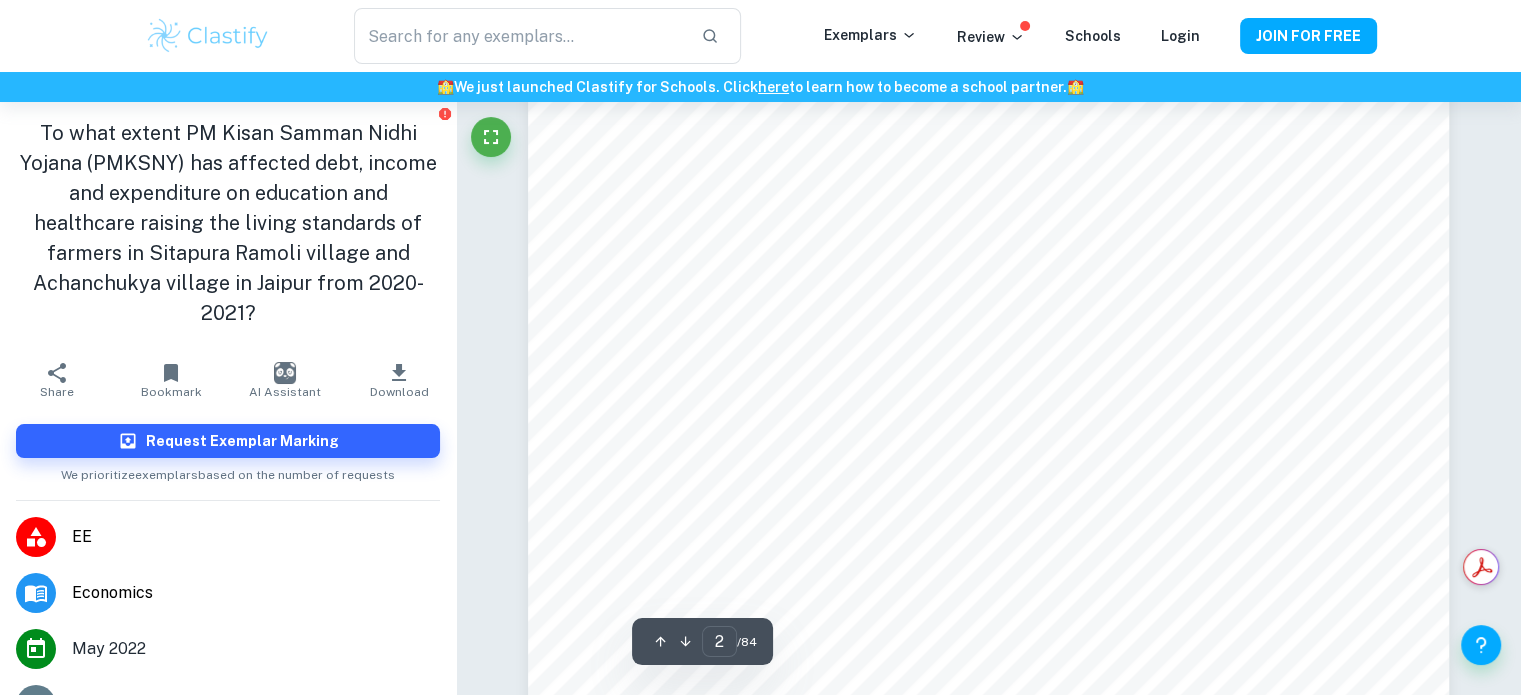 scroll, scrollTop: 1795, scrollLeft: 0, axis: vertical 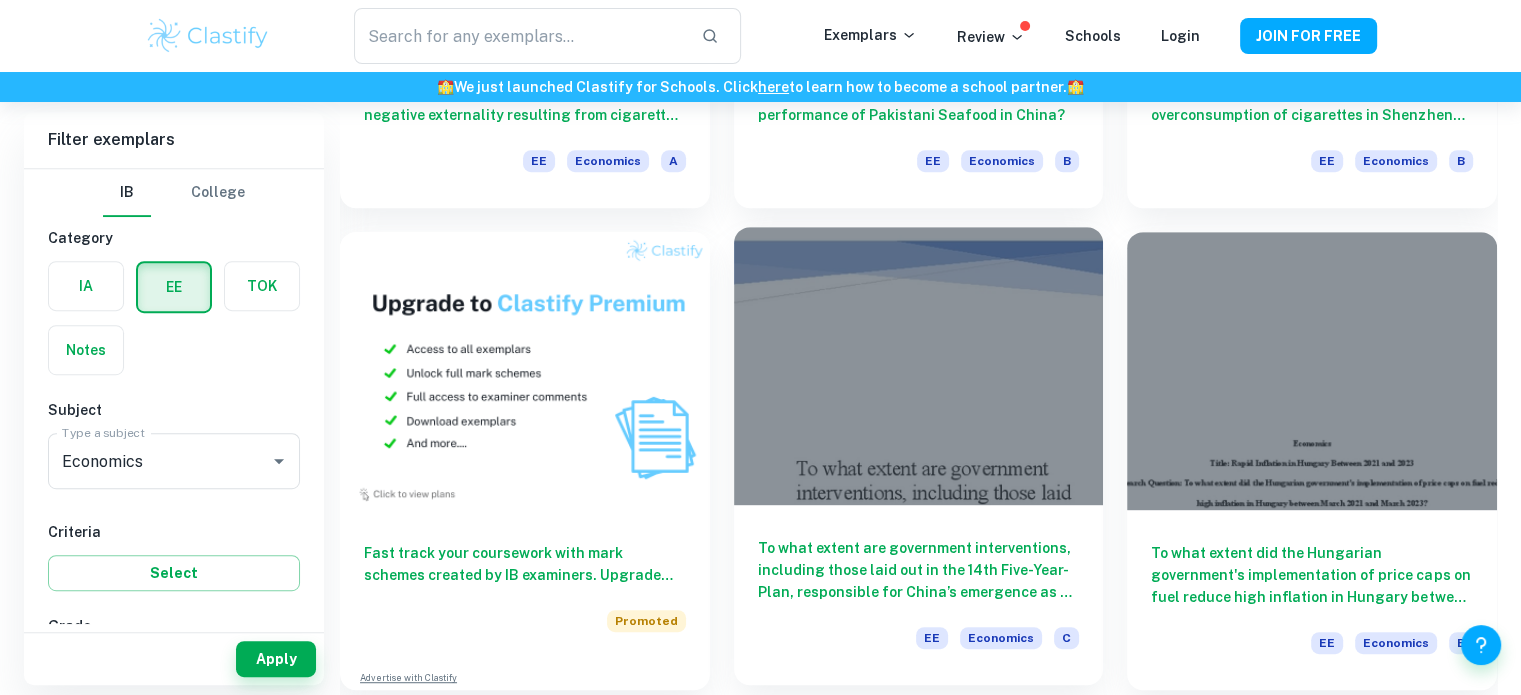 click at bounding box center [919, 365] 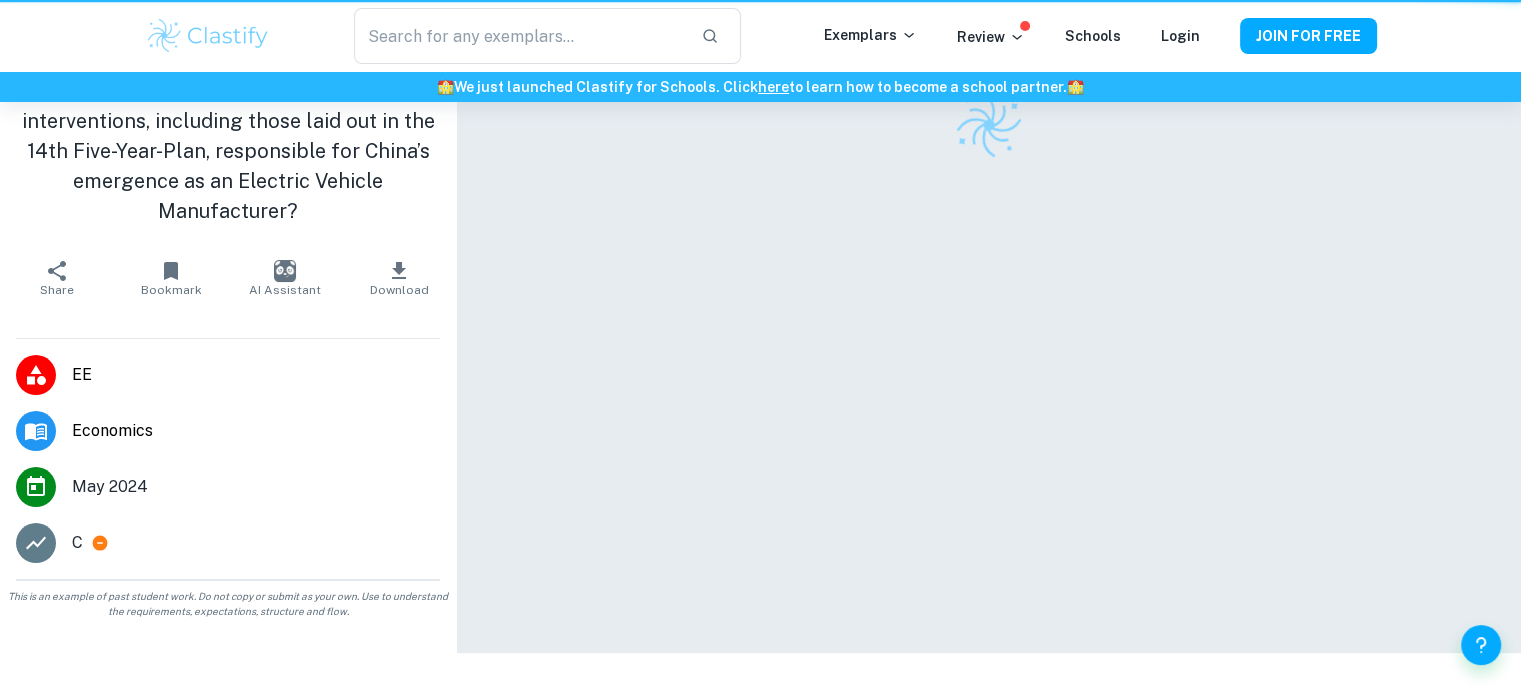 scroll, scrollTop: 0, scrollLeft: 0, axis: both 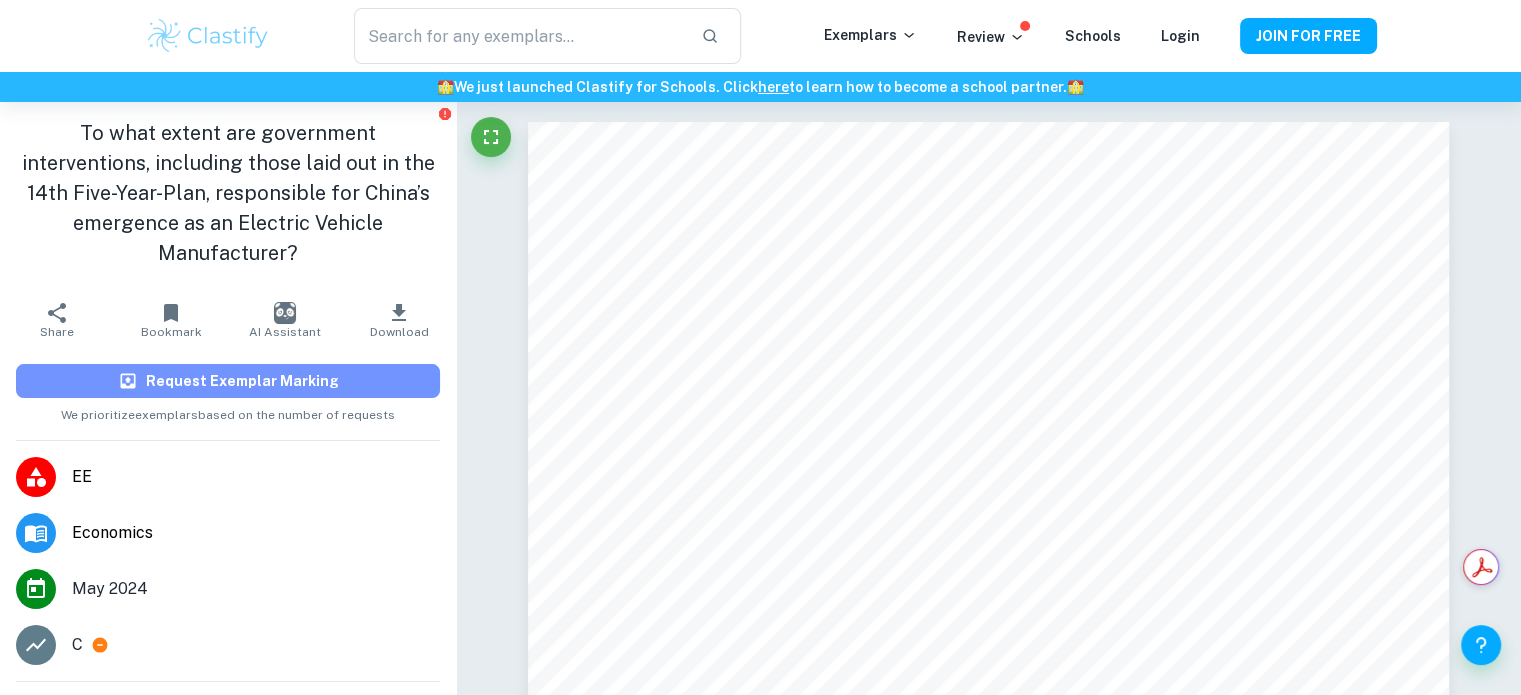 click on "Request Exemplar Marking" at bounding box center [242, 381] 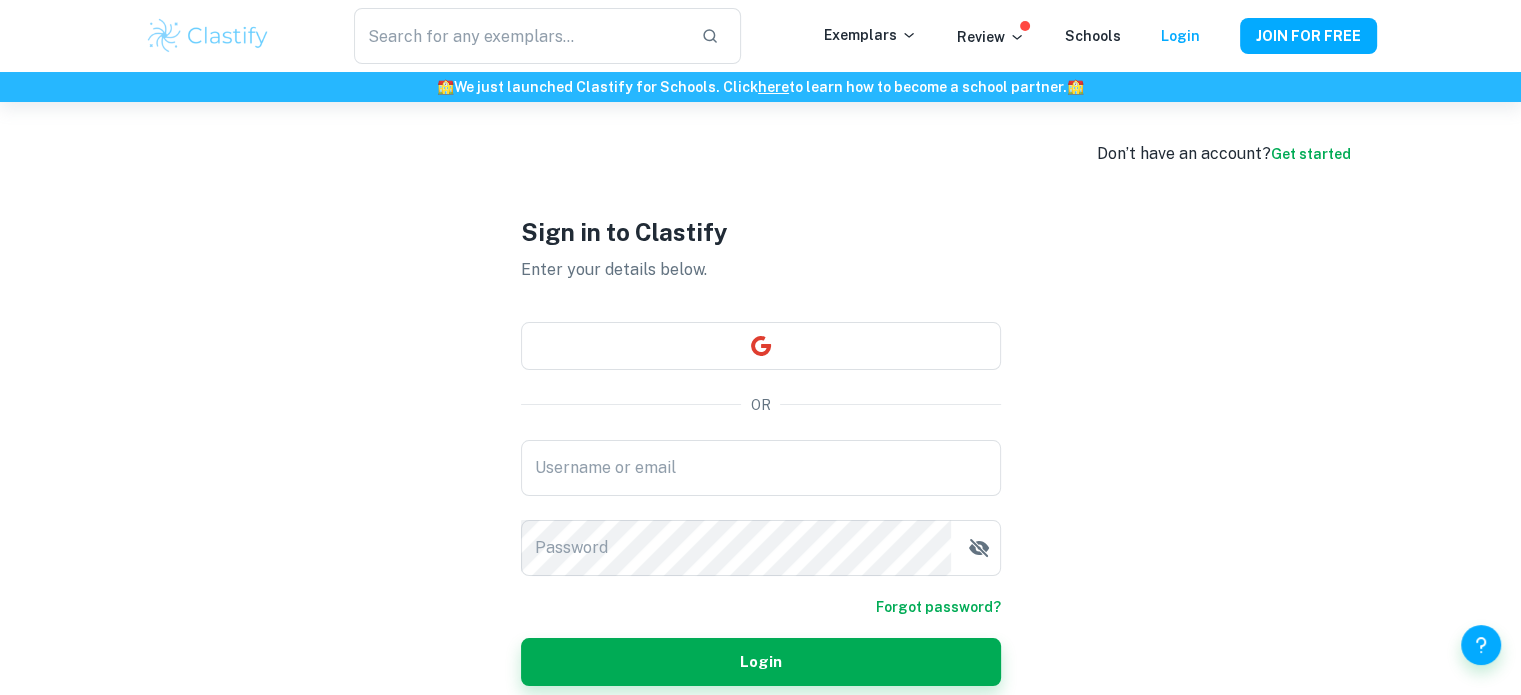 scroll, scrollTop: 102, scrollLeft: 0, axis: vertical 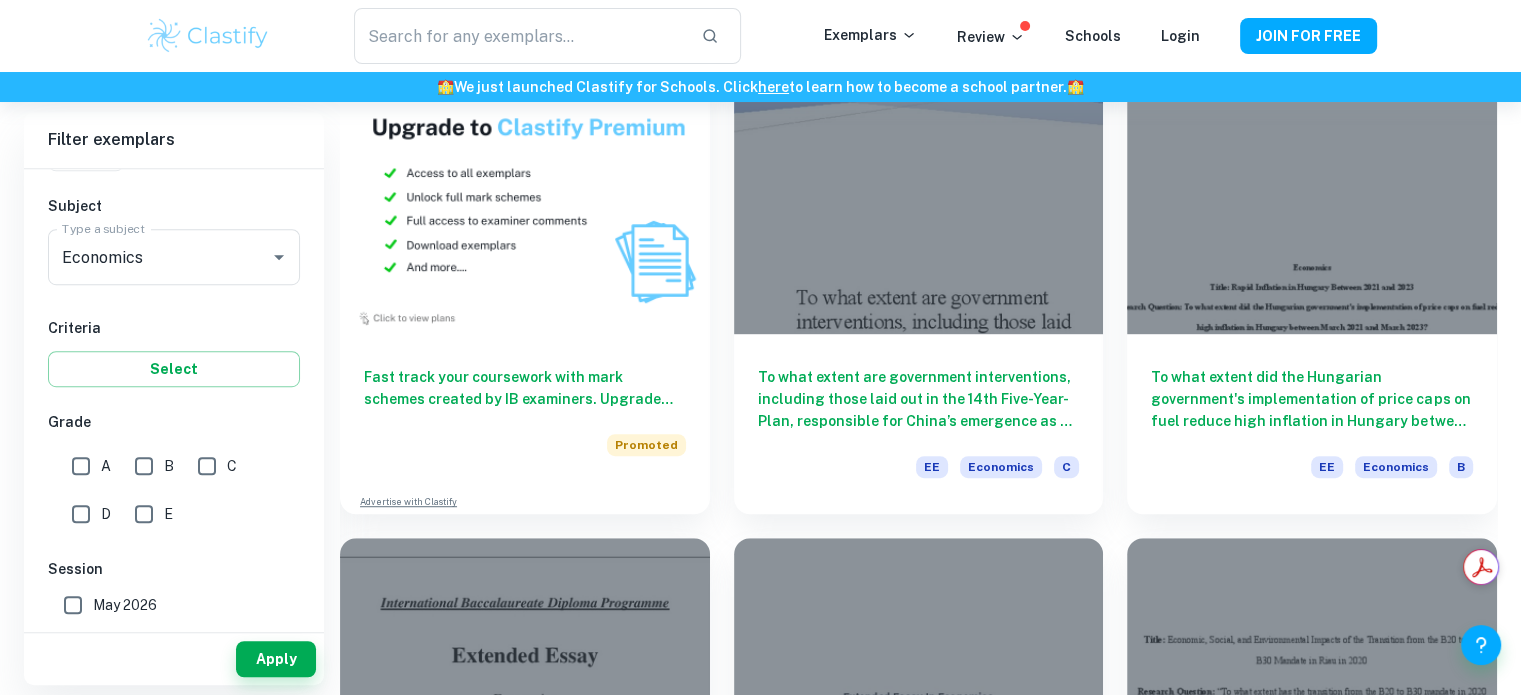 drag, startPoint x: 79, startPoint y: 459, endPoint x: 172, endPoint y: 394, distance: 113.46365 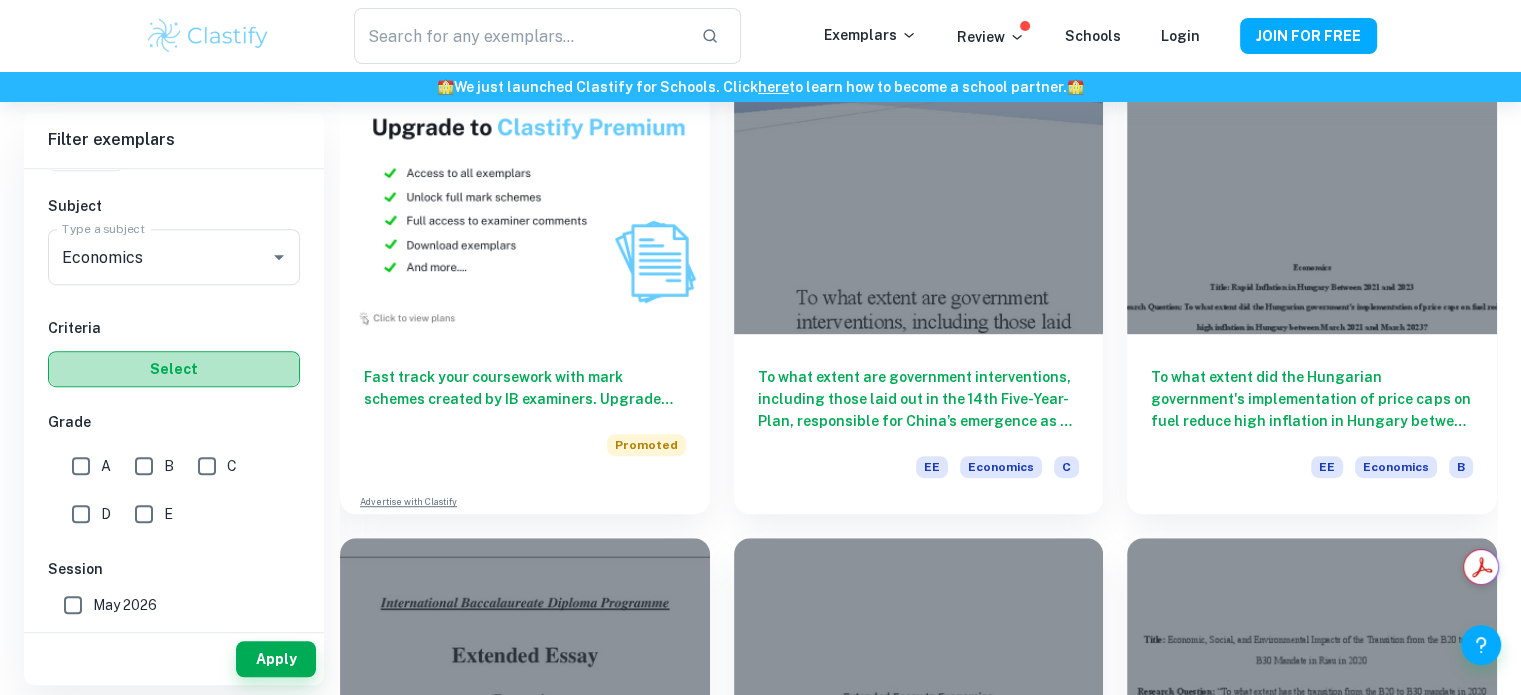click on "Select" at bounding box center [174, 369] 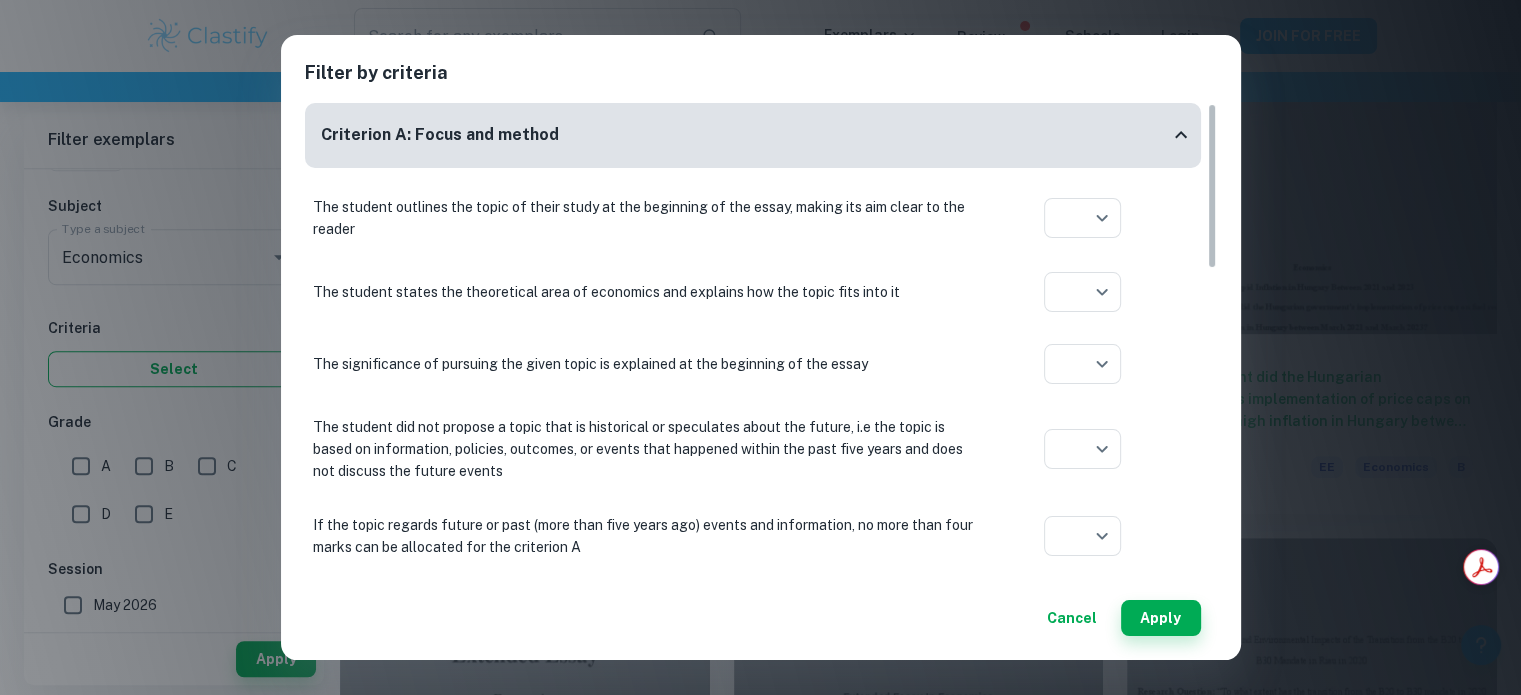 click on "Filter by criteria Criterion A: Focus and method The student outlines the topic of their study at the beginning of the essay, making its aim clear to the reader ​ Aplication year The student states the theoretical area of economics and explains how the topic fits into it ​ Aplication year The significance of pursuing the given topic is explained at the beginning of the essay ​ Aplication year The student did not propose a topic that is historical or speculates about the future, i.e the topic is based on information, policies, outcomes, or events that happened within the past five years and does not discuss the future events ​ Aplication year If the topic regards future or past (more than five years ago) events and information, no more than four marks can be allocated for the criterion A ​ Aplication year The essay includes a research question which expresses the chosen topic in a focused and specific way ​ Aplication year ​ Aplication year ​ Aplication year ​ Aplication year ​ ​ ​ ​" at bounding box center [760, 347] 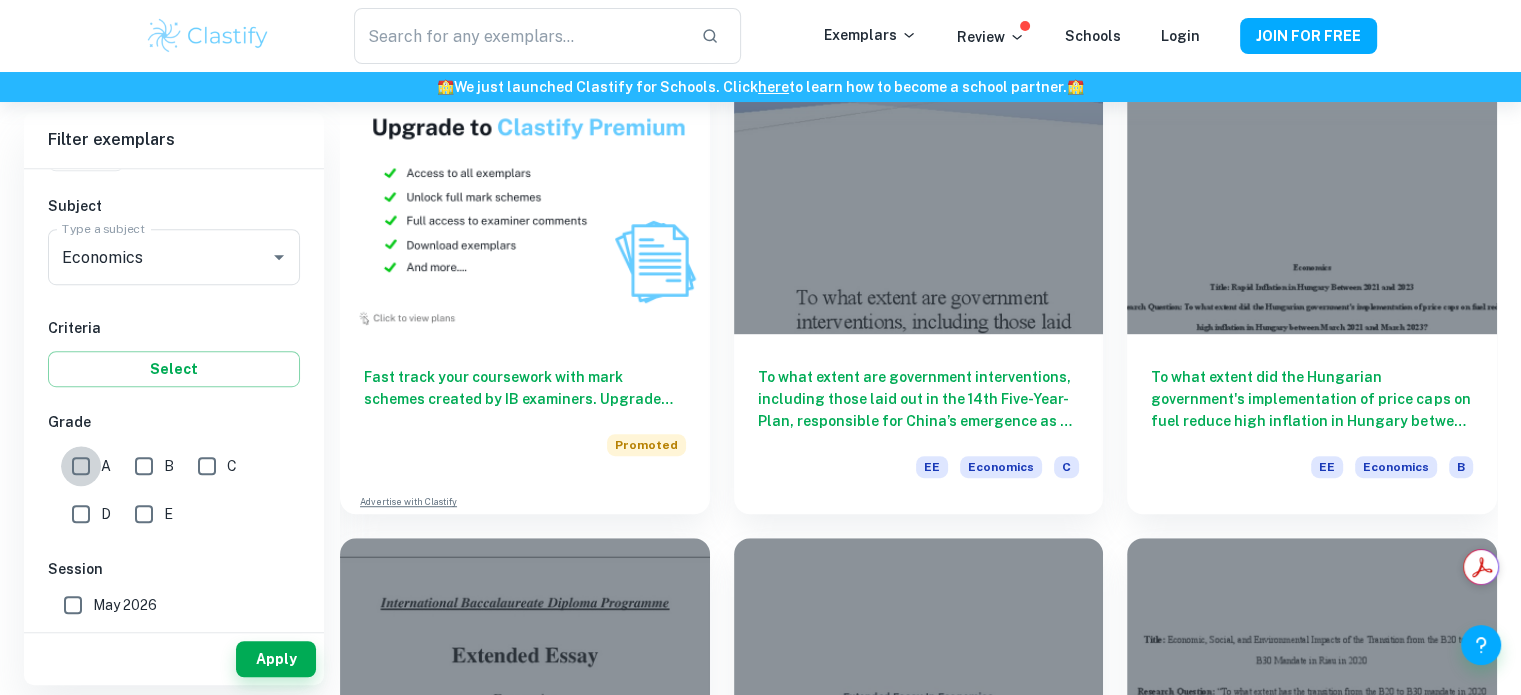 click on "A" at bounding box center [81, 466] 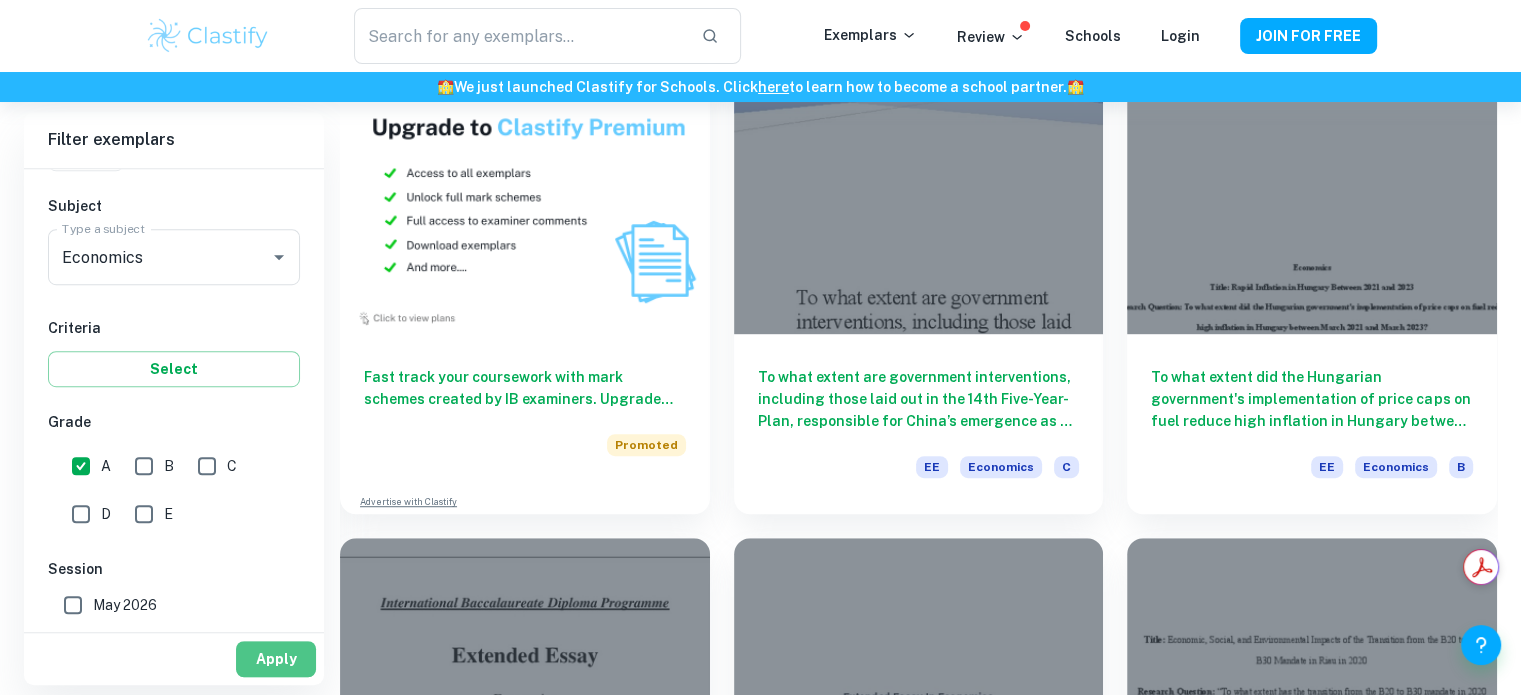 click on "Apply" at bounding box center [276, 659] 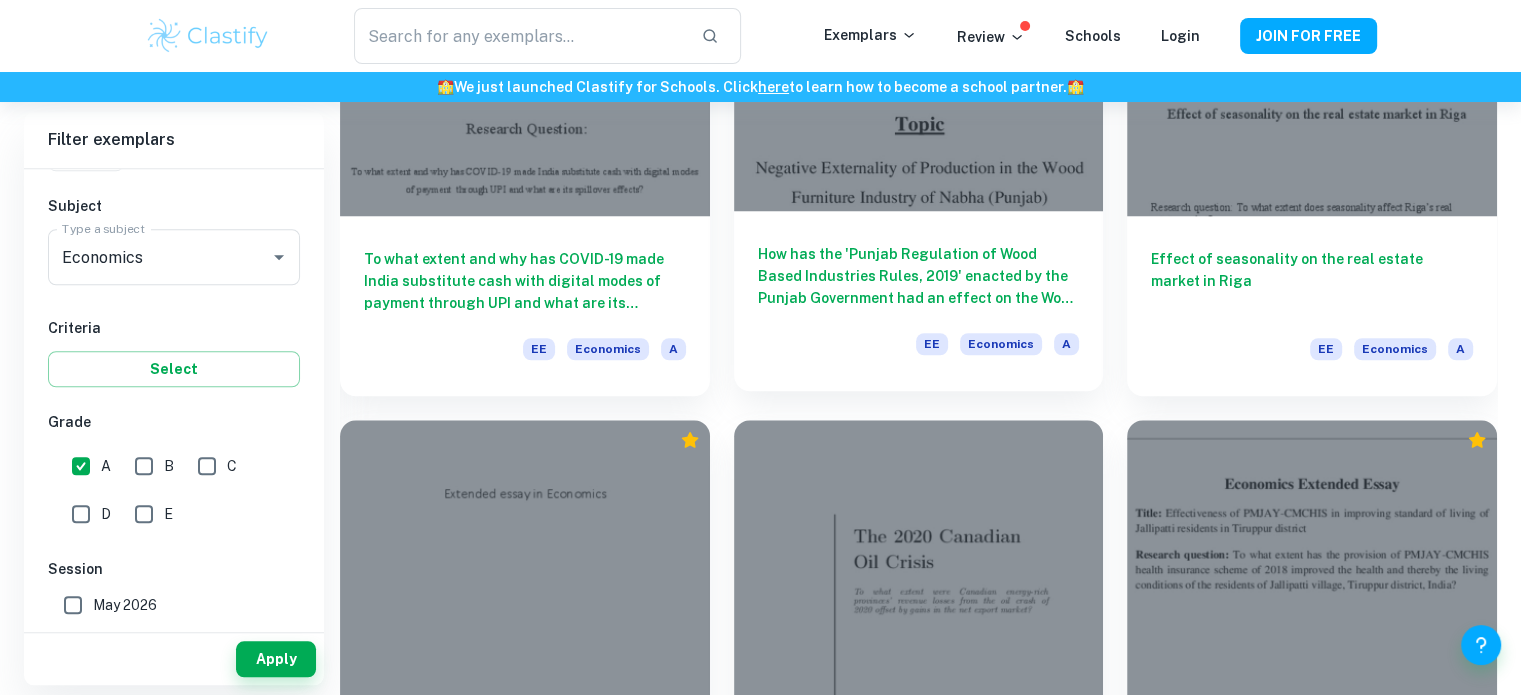 scroll, scrollTop: 1985, scrollLeft: 0, axis: vertical 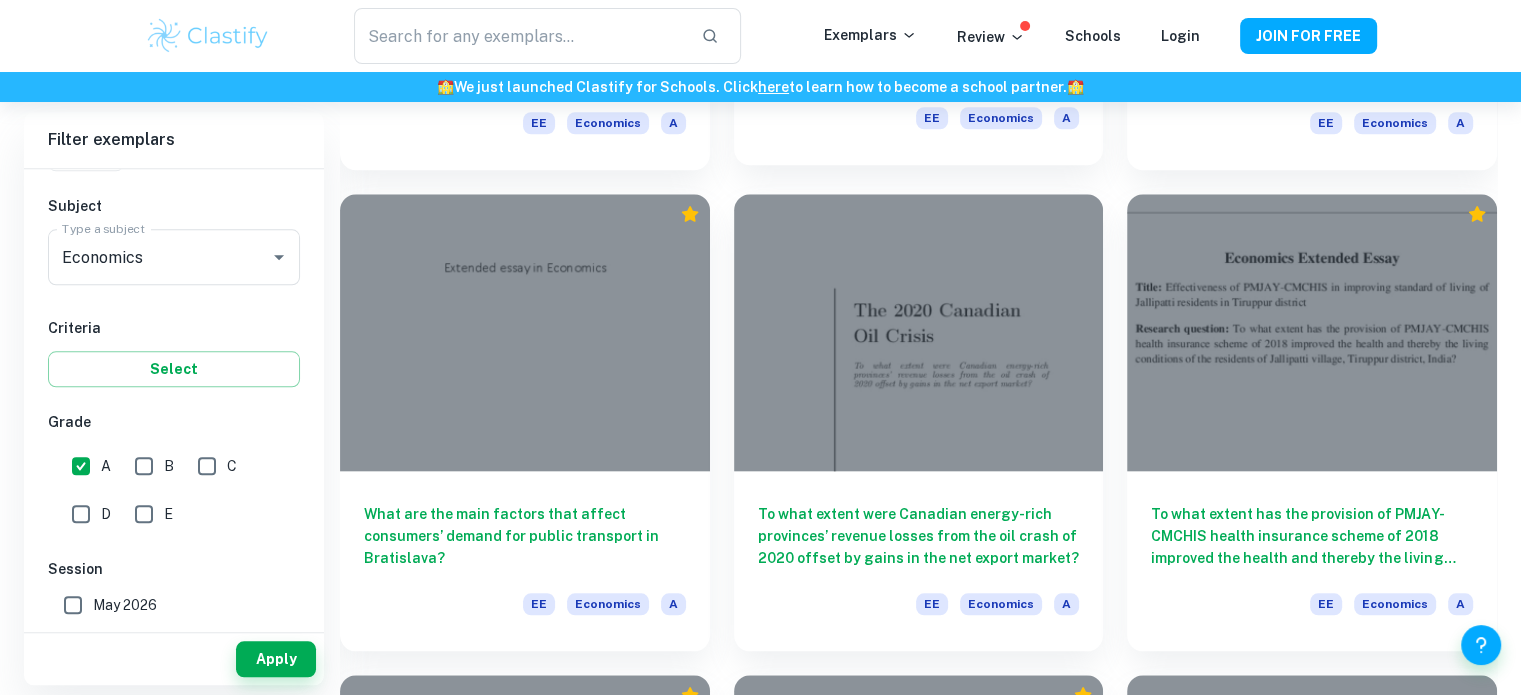 click at bounding box center (919, 332) 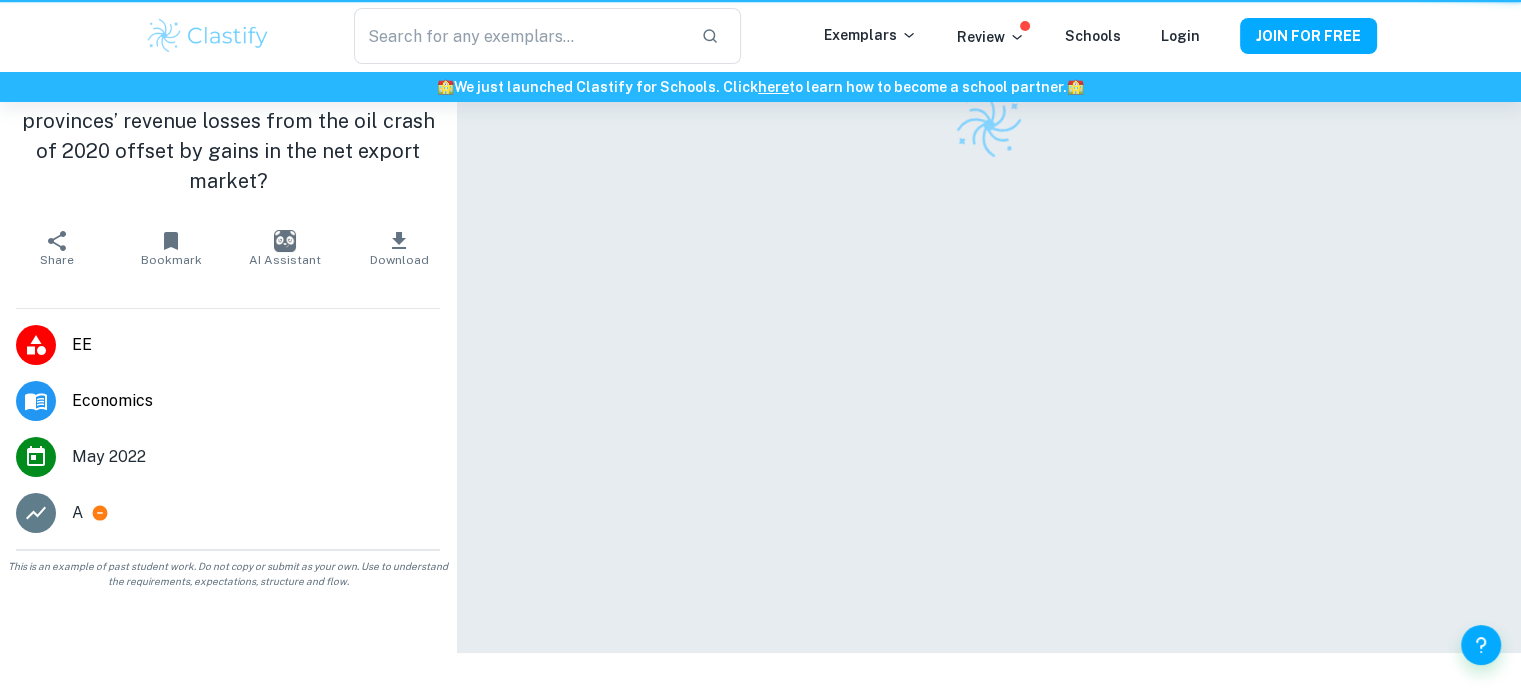 scroll, scrollTop: 0, scrollLeft: 0, axis: both 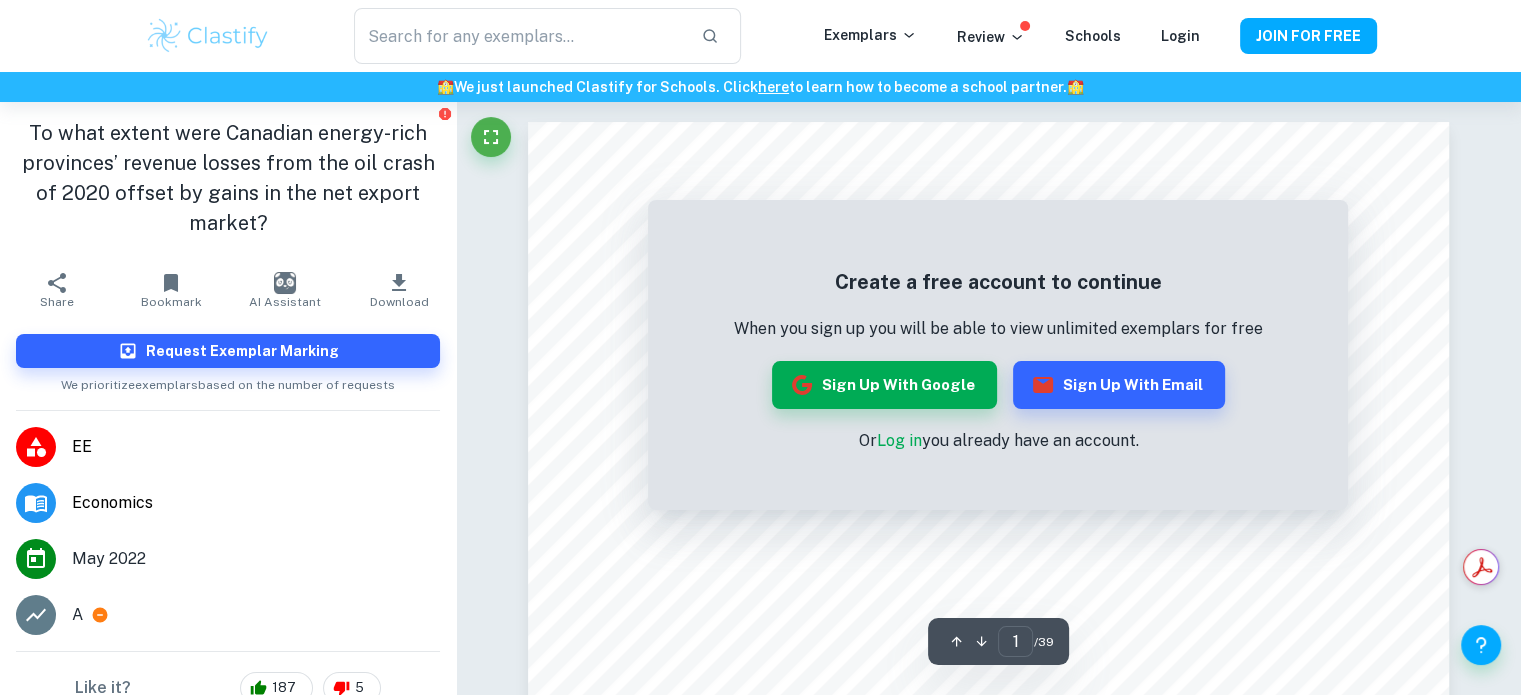 click on "Create a free account to continue When you sign up you will be able to view unlimited exemplars for free Sign up with Google Sign up with Email Or  Log in  you already have an account." at bounding box center [998, 360] 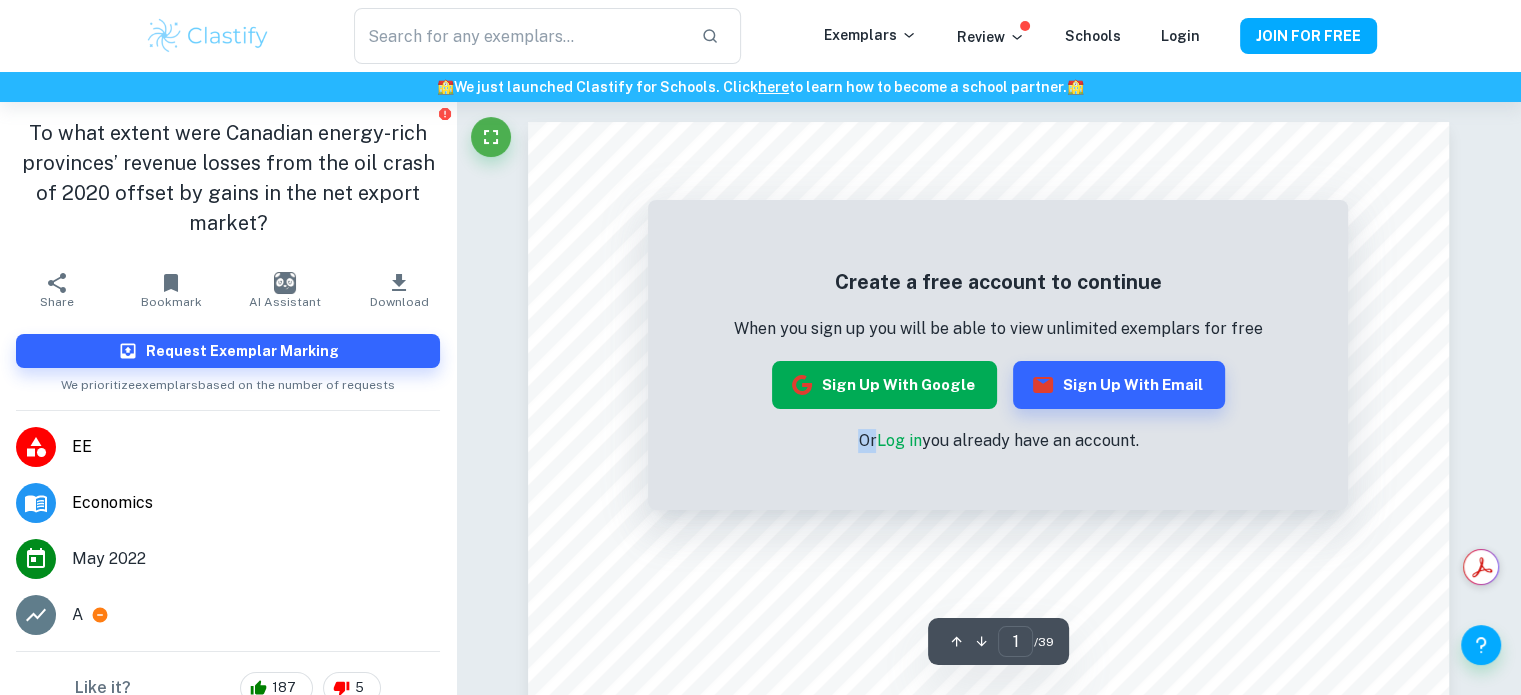 drag, startPoint x: 848, startPoint y: 418, endPoint x: 828, endPoint y: 380, distance: 42.941822 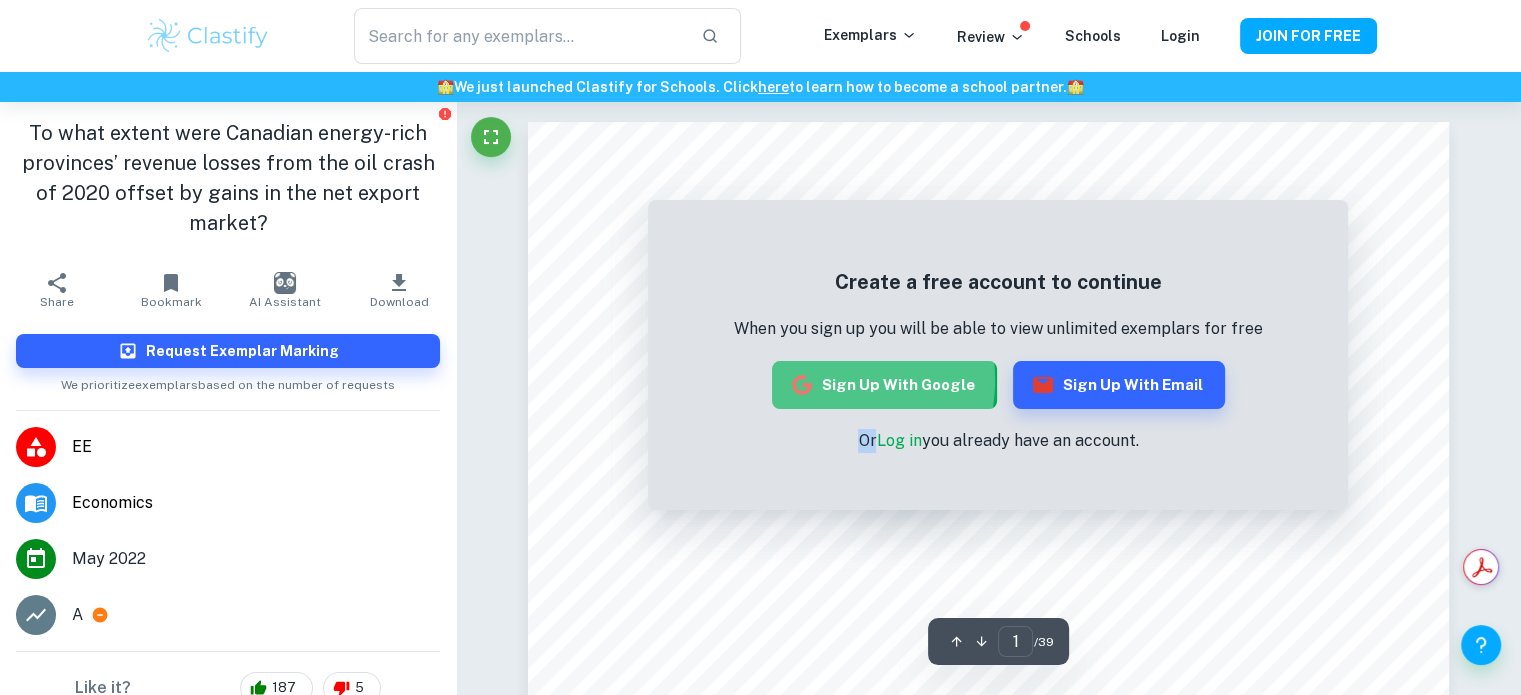 click on "Sign up with Google" at bounding box center (884, 385) 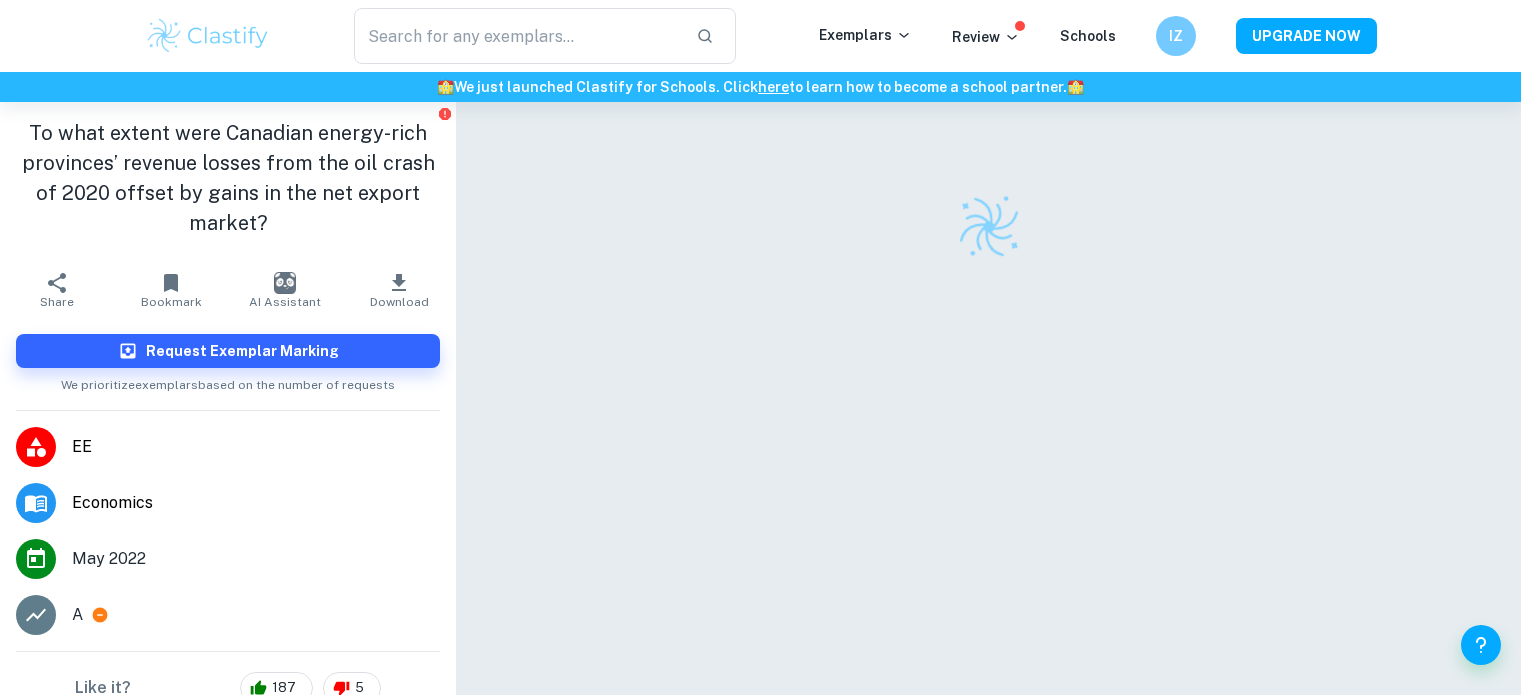 scroll, scrollTop: 0, scrollLeft: 0, axis: both 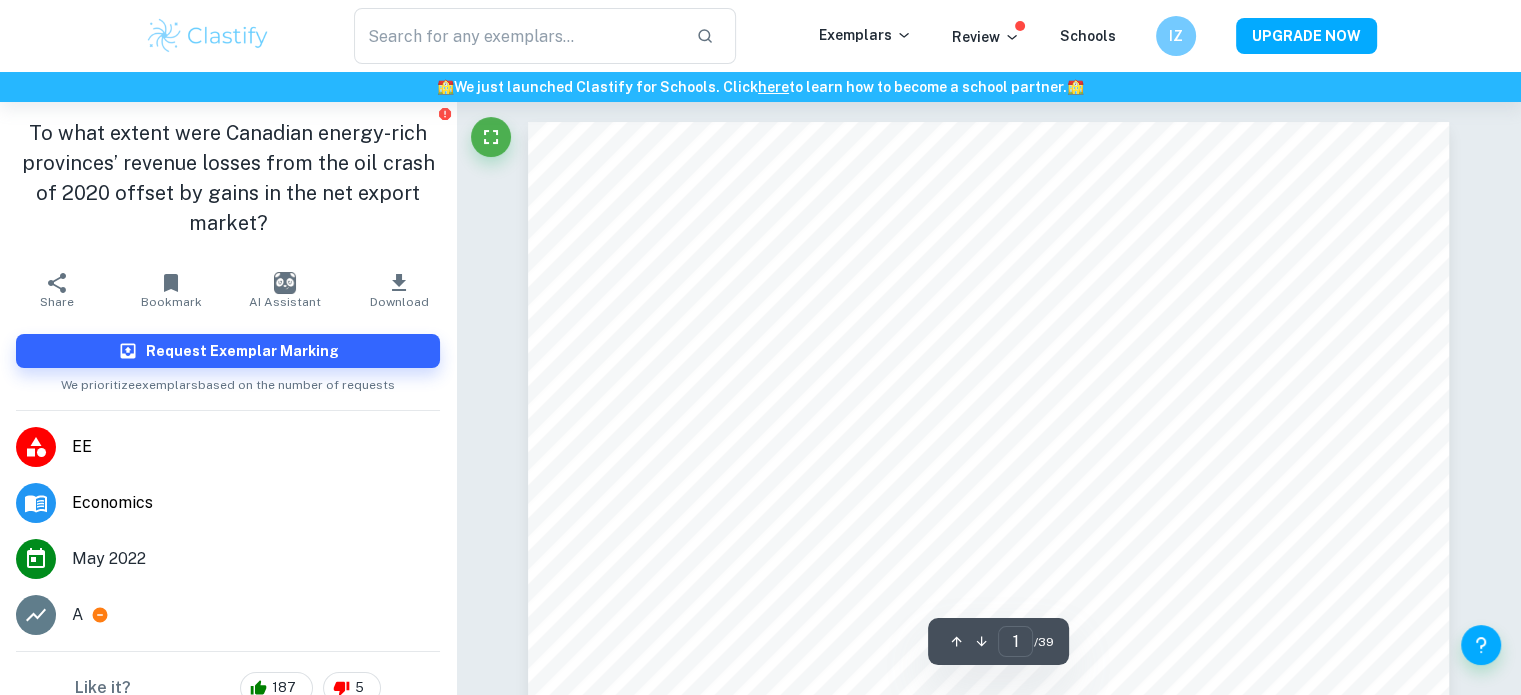 checkbox on "true" 